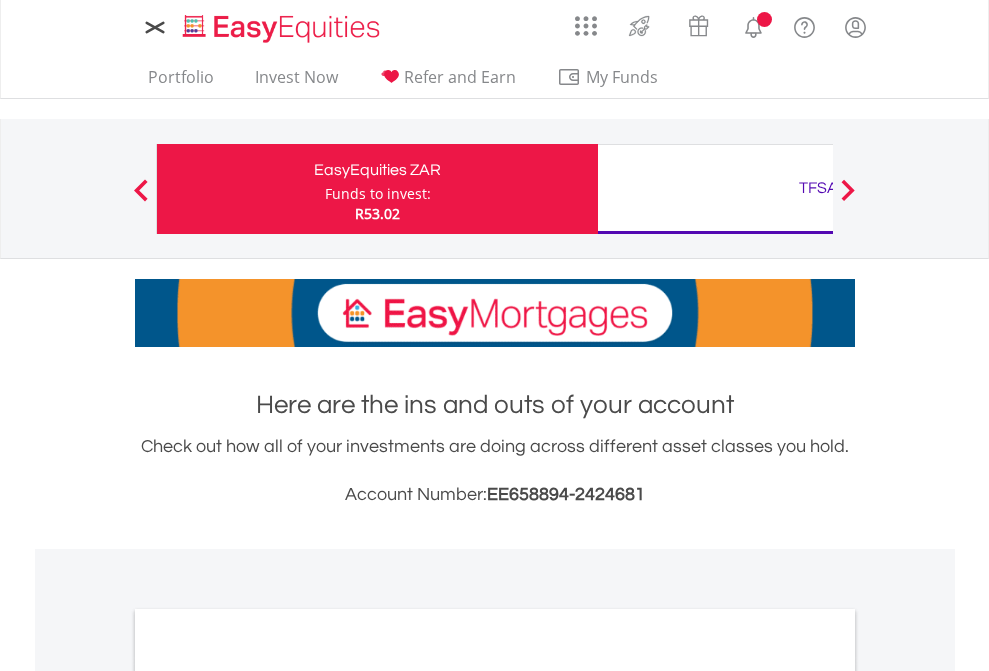 scroll, scrollTop: 0, scrollLeft: 0, axis: both 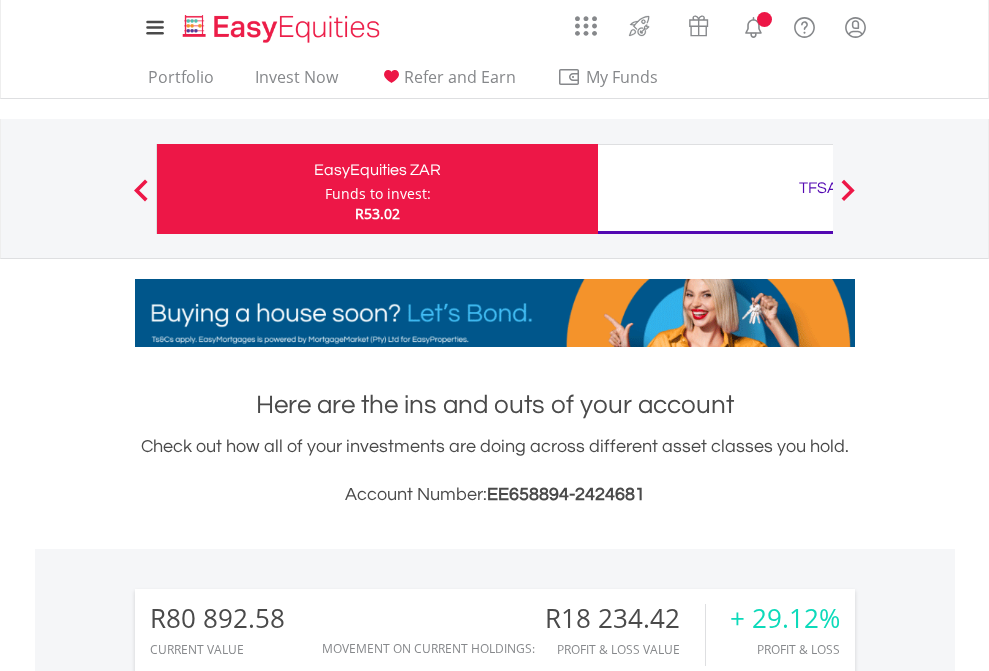 click on "Funds to invest:" at bounding box center (378, 194) 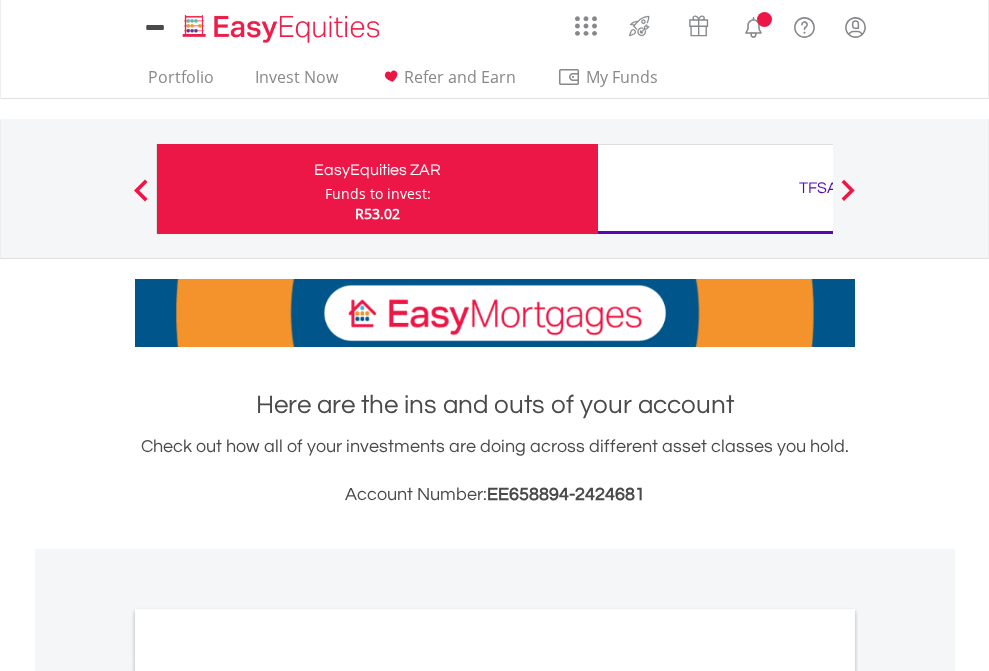 scroll, scrollTop: 0, scrollLeft: 0, axis: both 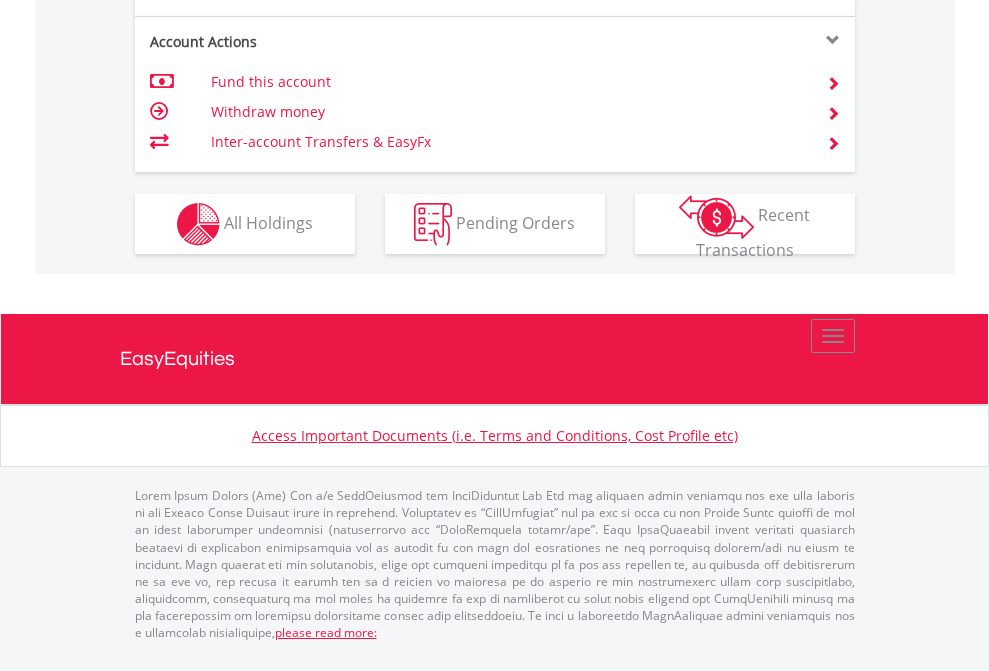 click on "Investment types" at bounding box center (706, -337) 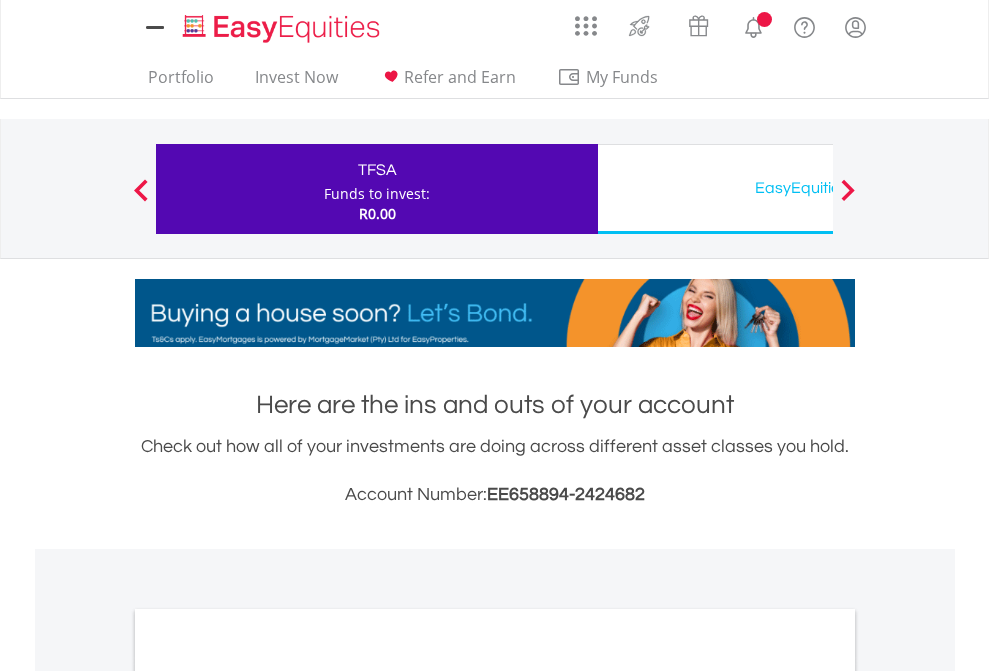scroll, scrollTop: 0, scrollLeft: 0, axis: both 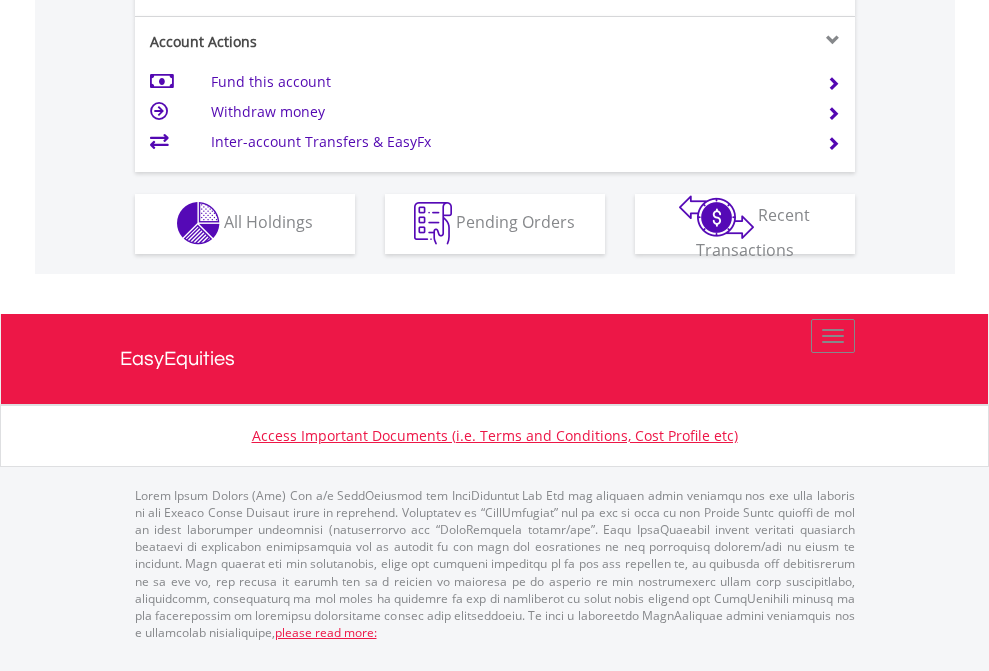 click on "Investment types" at bounding box center [706, -353] 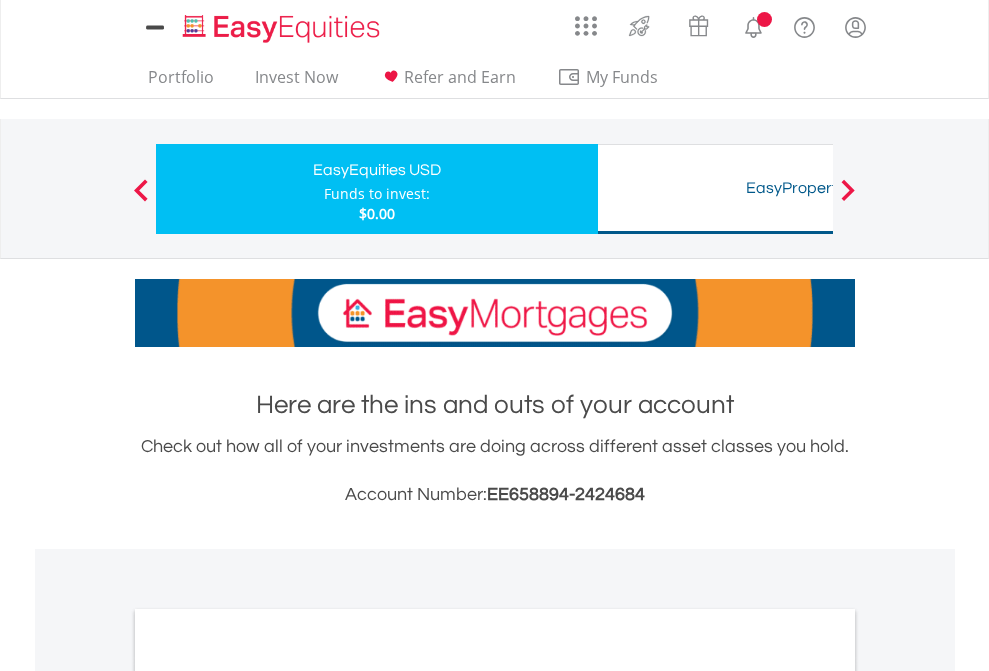 scroll, scrollTop: 0, scrollLeft: 0, axis: both 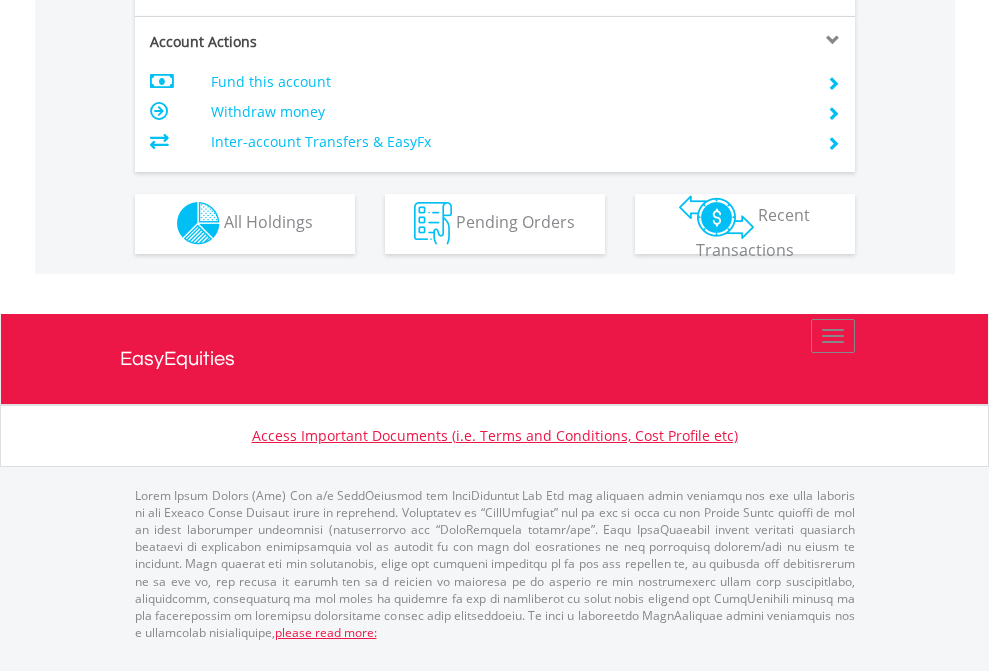 click on "Investment types" at bounding box center (706, -353) 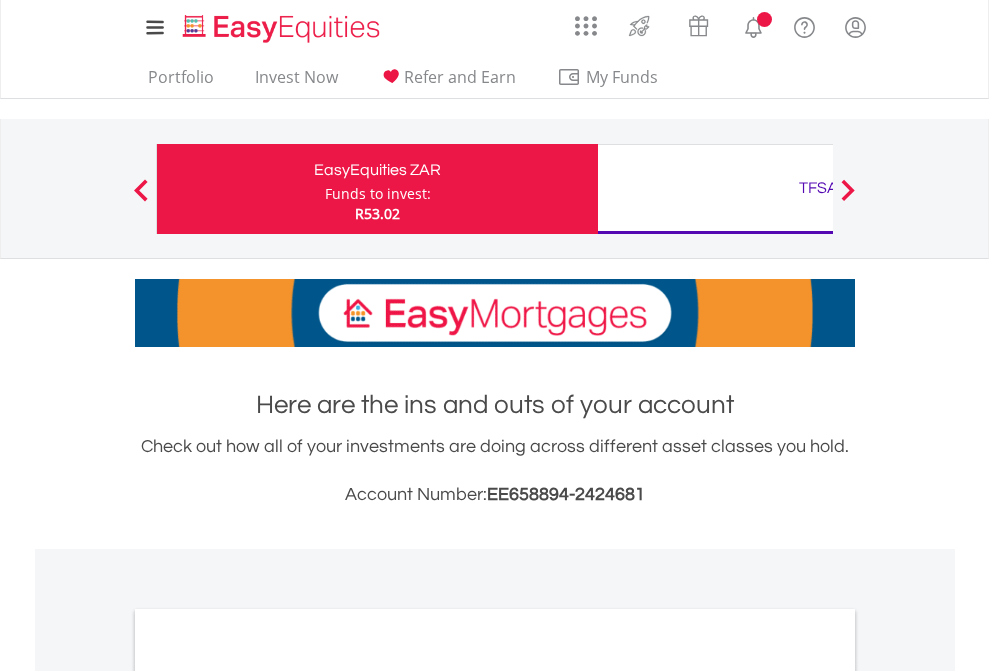 scroll, scrollTop: 0, scrollLeft: 0, axis: both 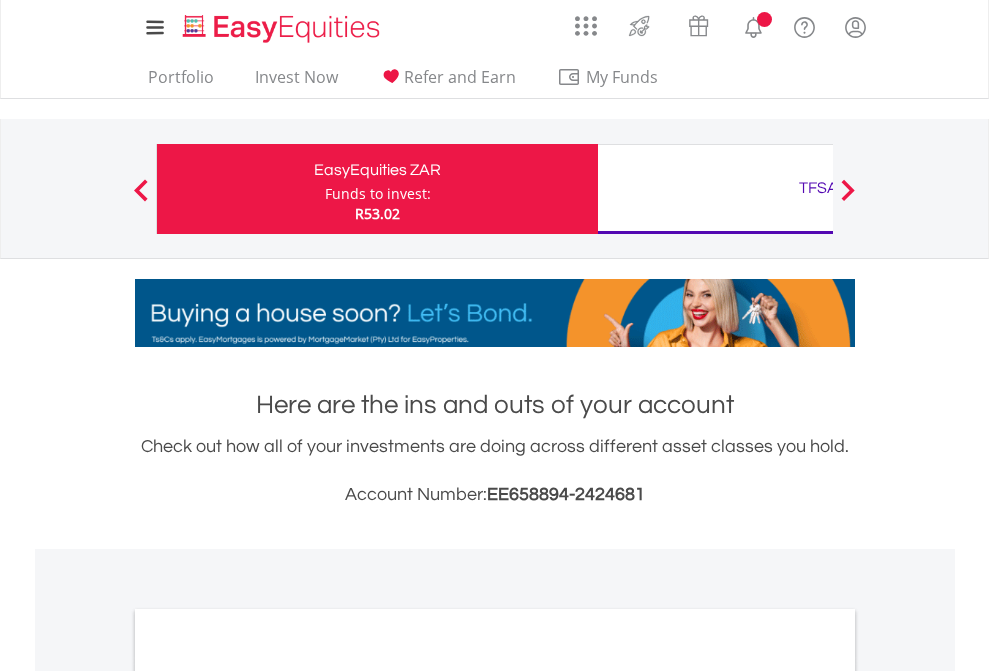 click on "All Holdings" at bounding box center (268, 1096) 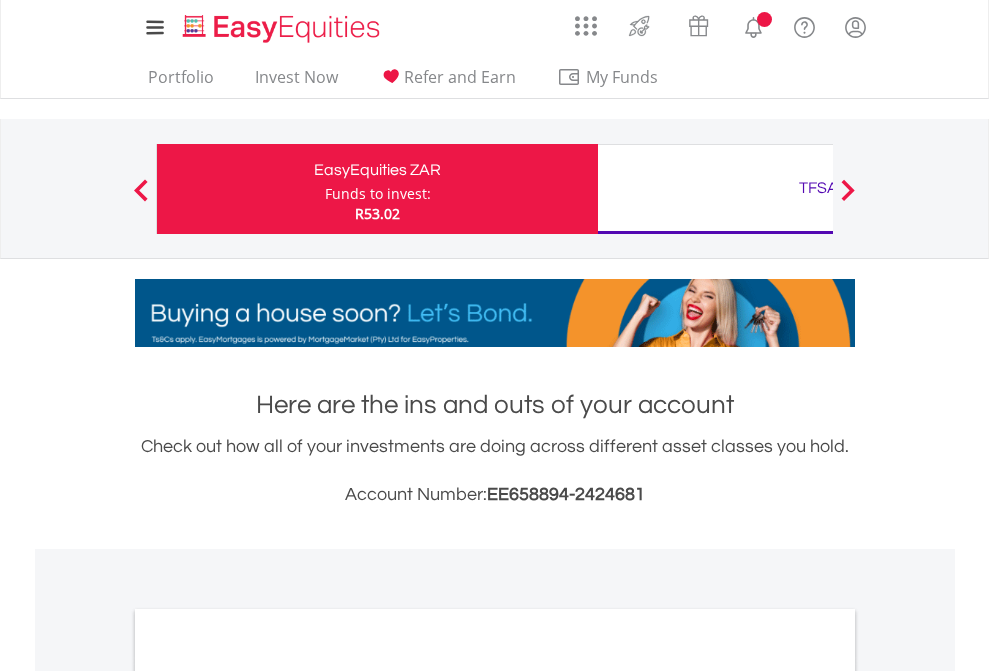 scroll, scrollTop: 1202, scrollLeft: 0, axis: vertical 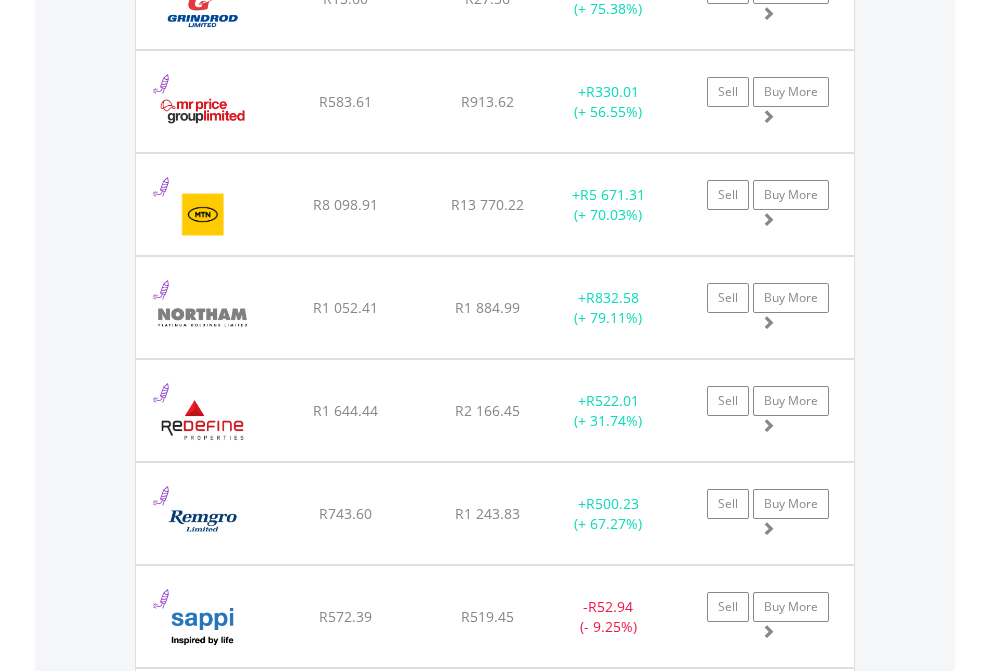 click on "TFSA" at bounding box center (818, -2156) 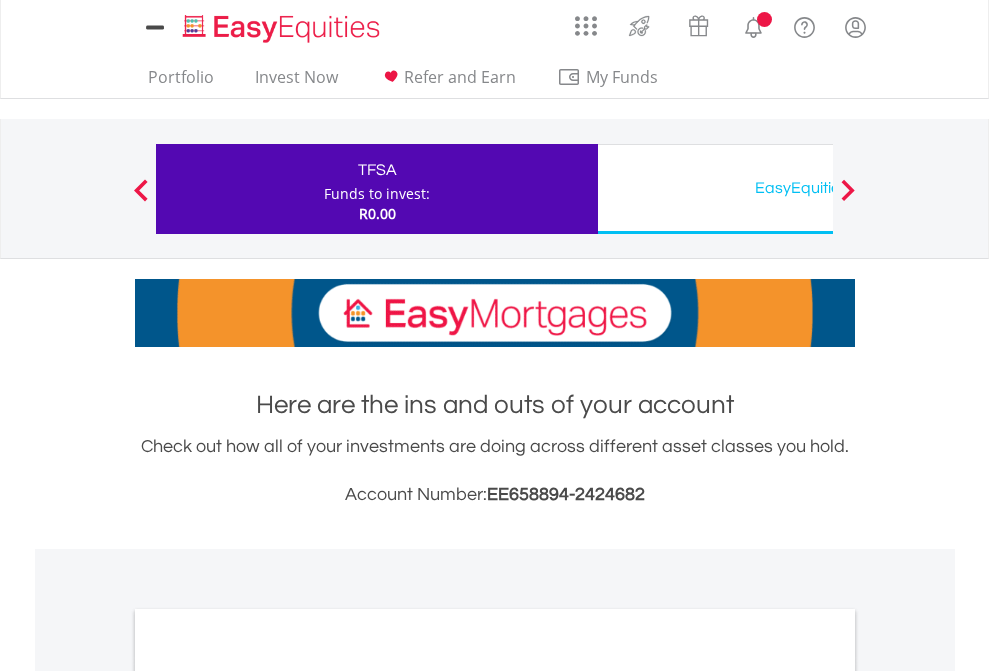 scroll, scrollTop: 0, scrollLeft: 0, axis: both 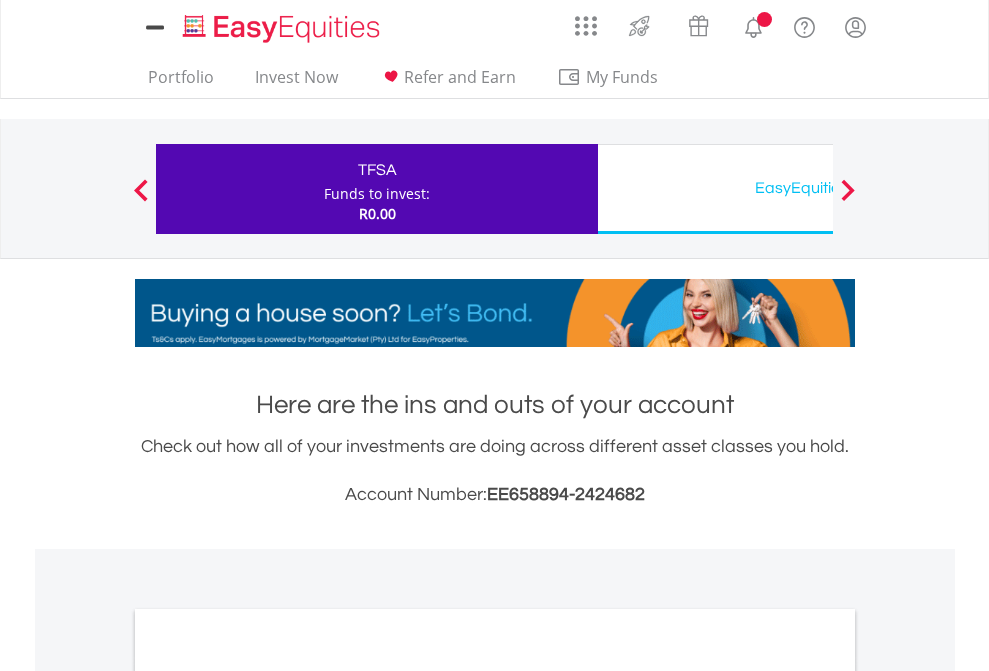 click on "All Holdings" at bounding box center [268, 1096] 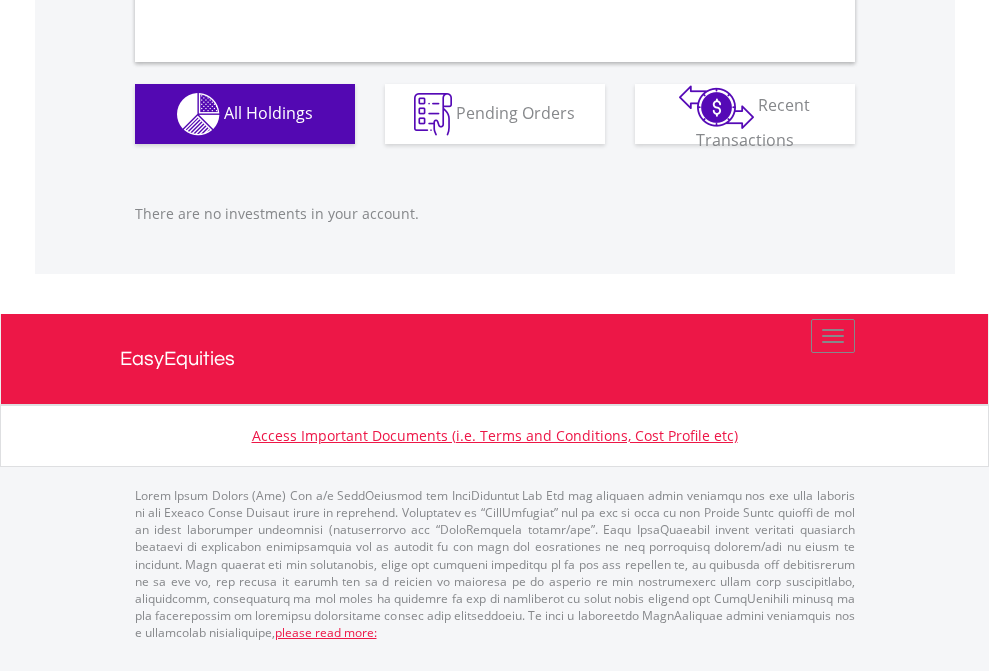 scroll, scrollTop: 1980, scrollLeft: 0, axis: vertical 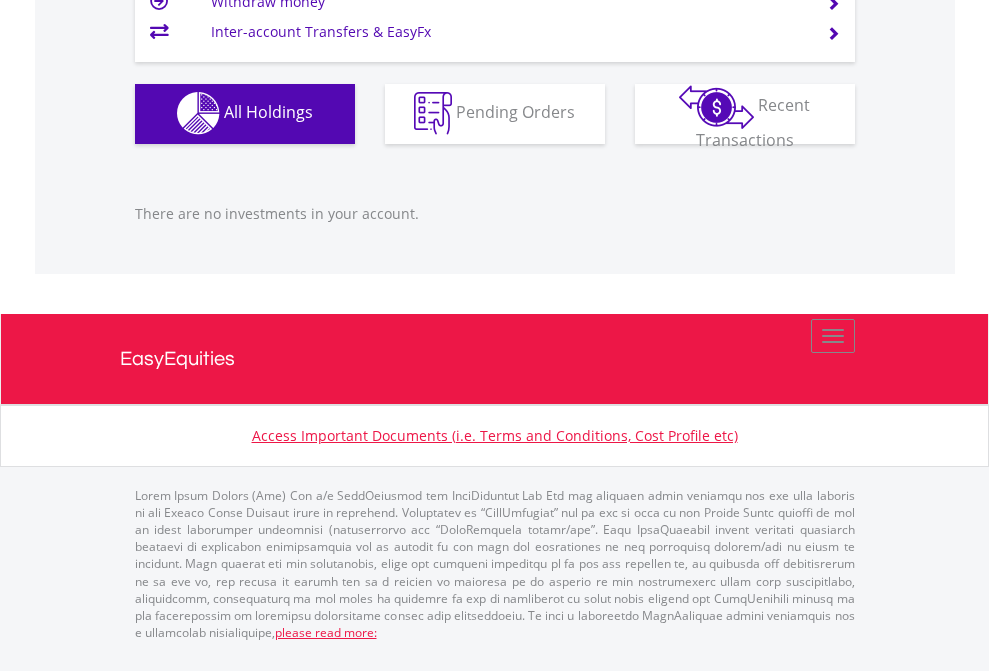 click on "EasyEquities USD" at bounding box center [818, -1142] 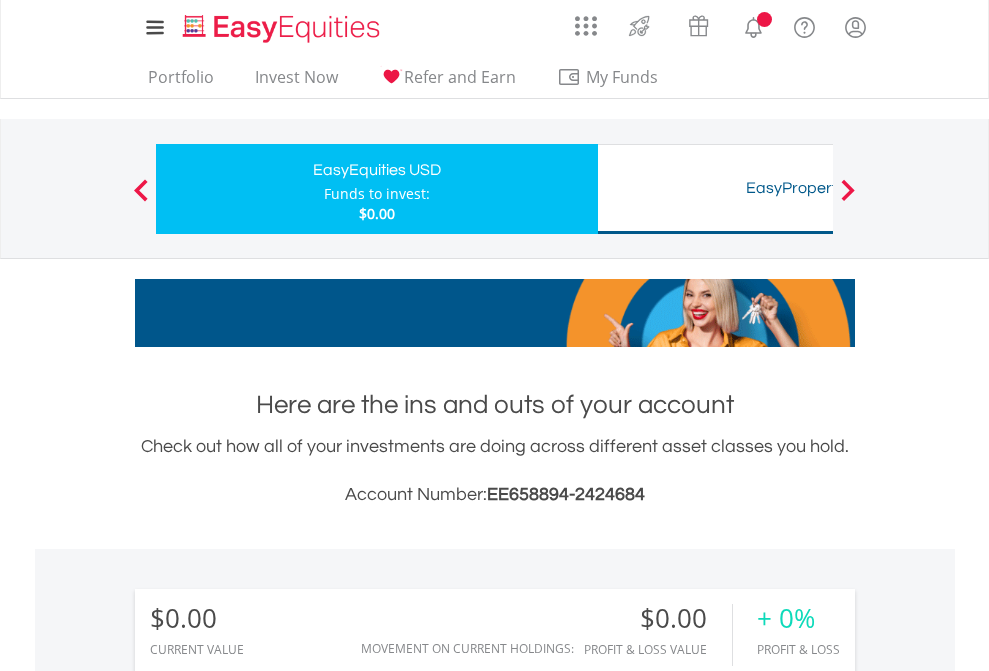 scroll, scrollTop: 1202, scrollLeft: 0, axis: vertical 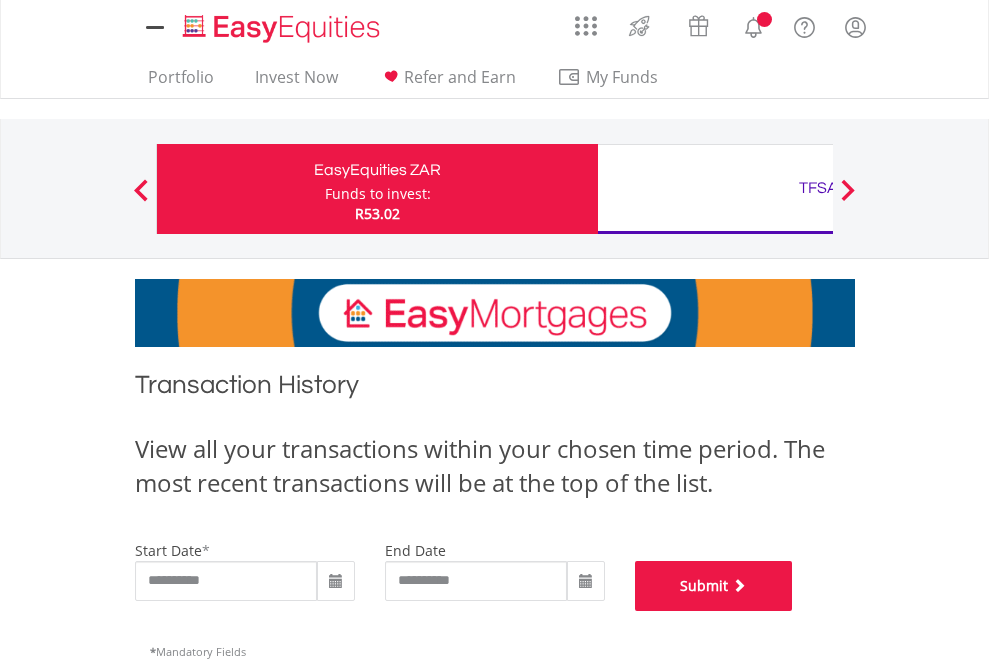 click on "Submit" at bounding box center [714, 586] 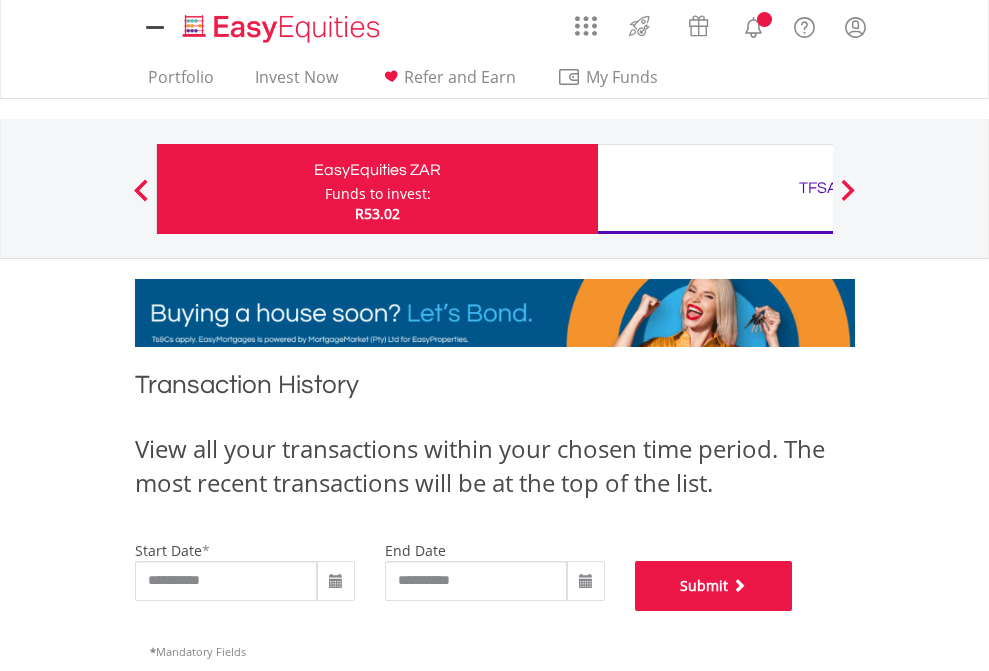 scroll, scrollTop: 811, scrollLeft: 0, axis: vertical 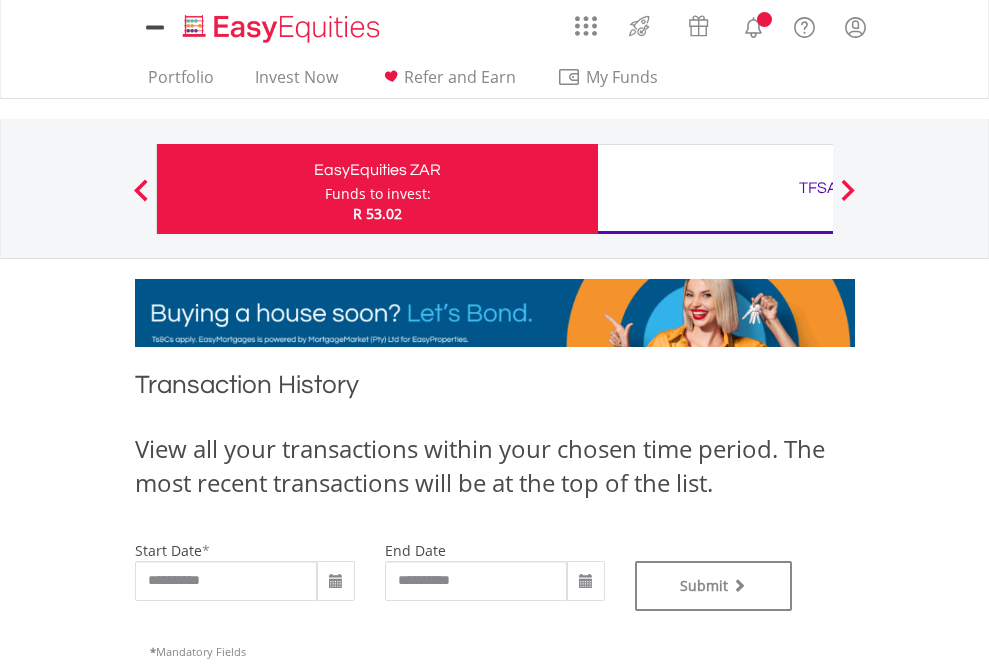 click on "TFSA" at bounding box center [818, 188] 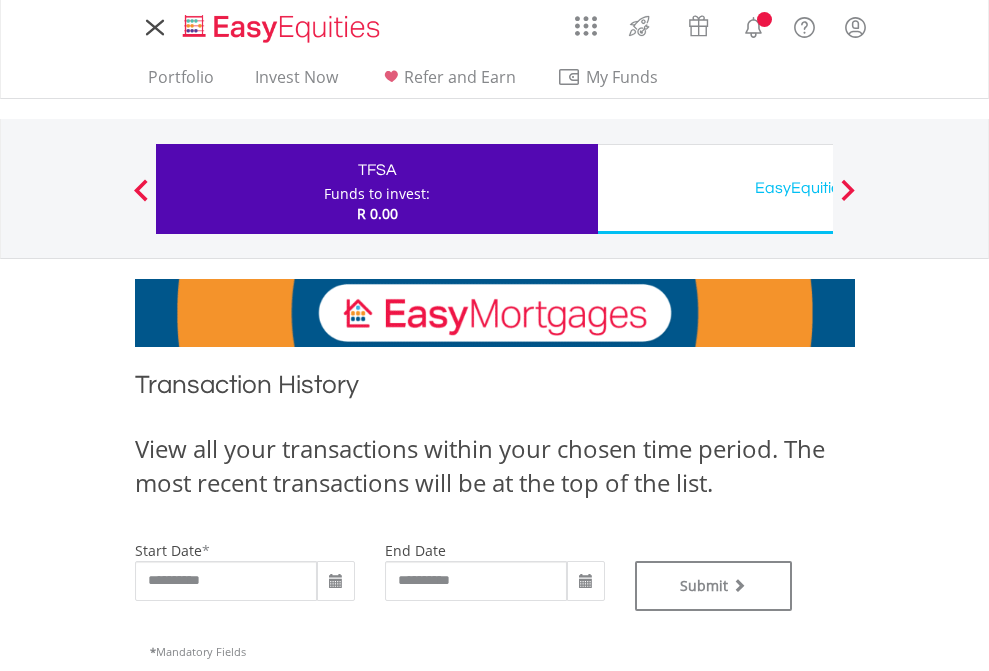 scroll, scrollTop: 0, scrollLeft: 0, axis: both 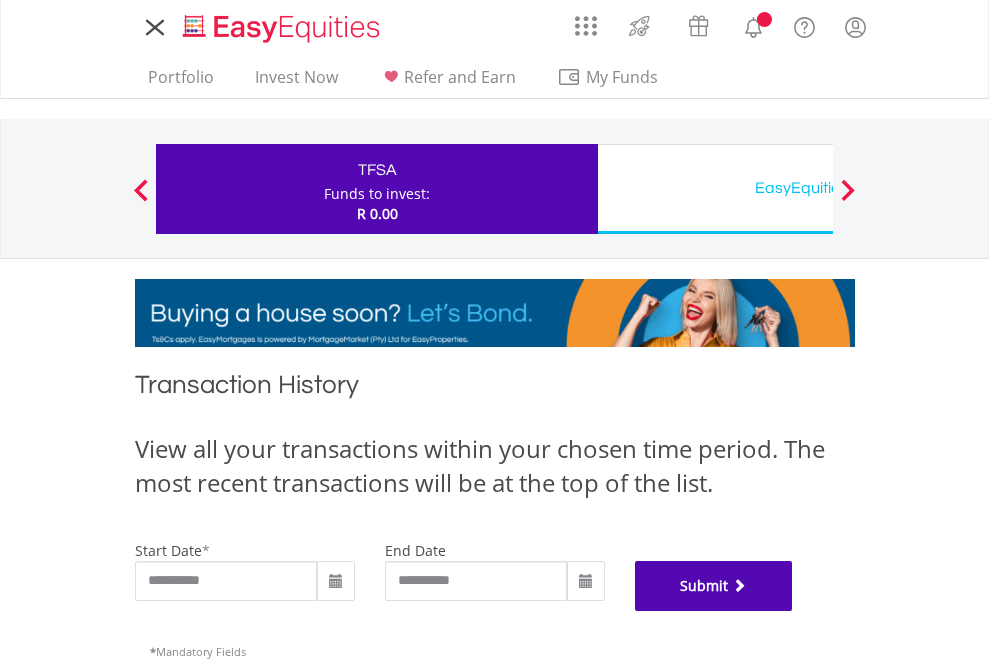 click on "Submit" at bounding box center [714, 586] 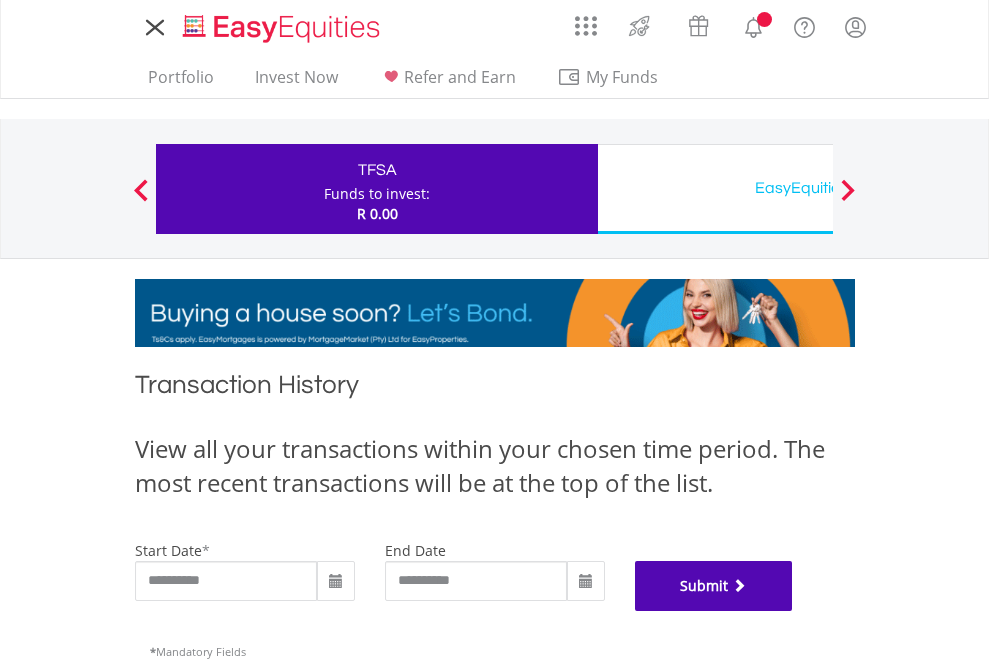 scroll, scrollTop: 811, scrollLeft: 0, axis: vertical 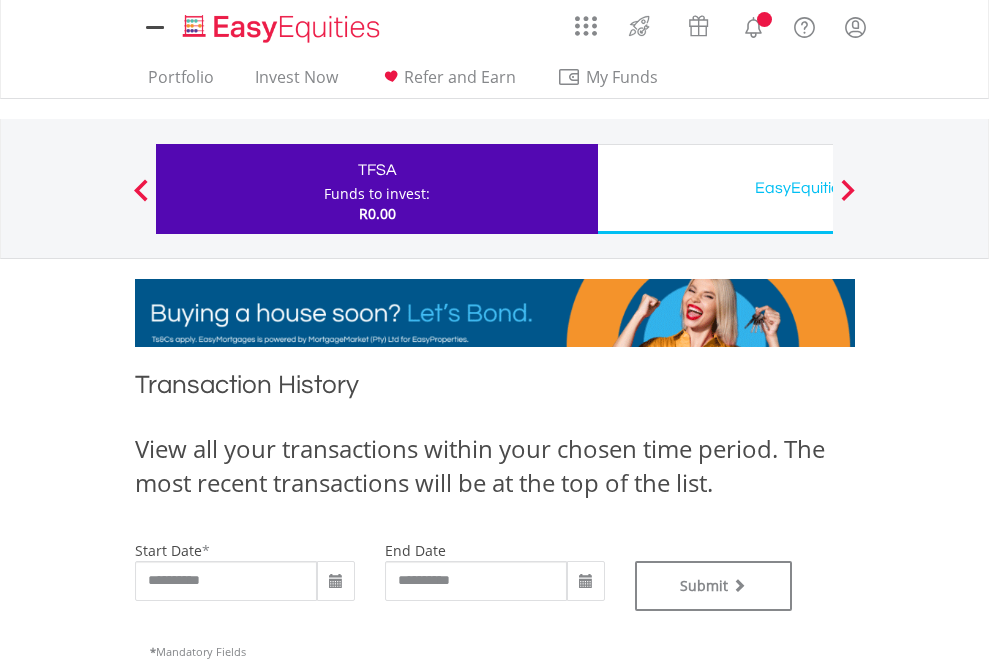 click on "EasyEquities USD" at bounding box center (818, 188) 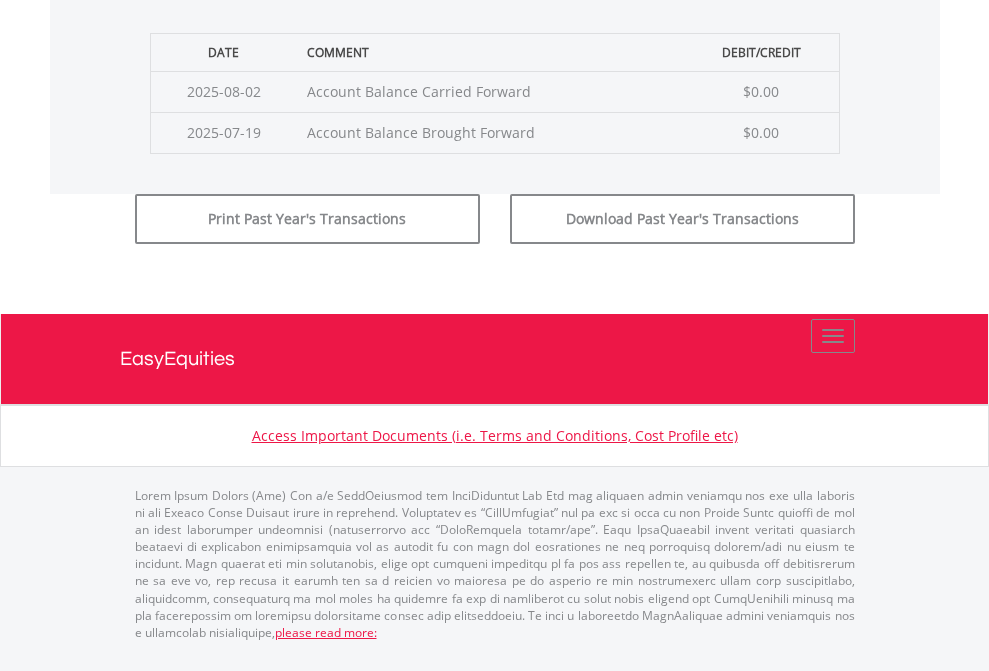 click on "Submit" at bounding box center [714, -183] 